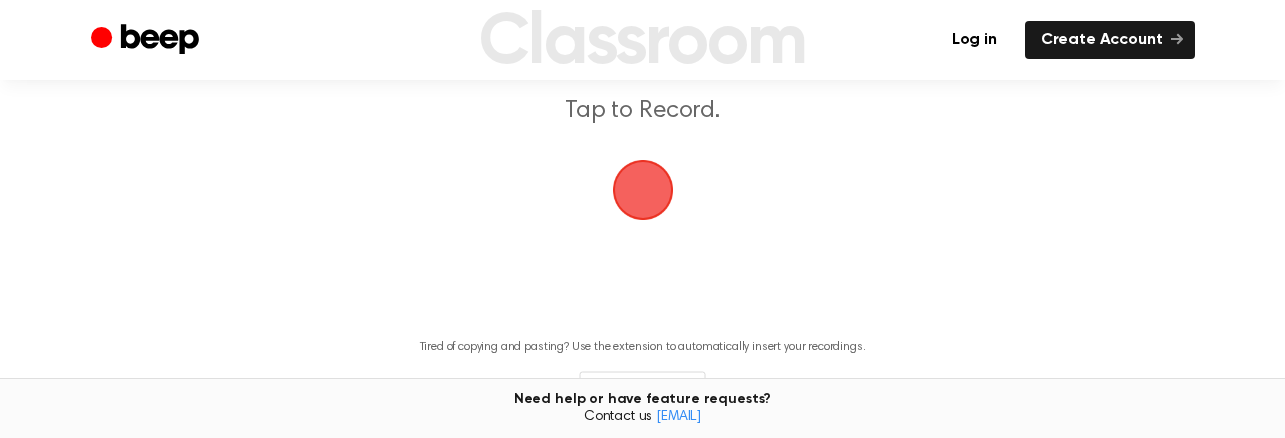 scroll, scrollTop: 227, scrollLeft: 0, axis: vertical 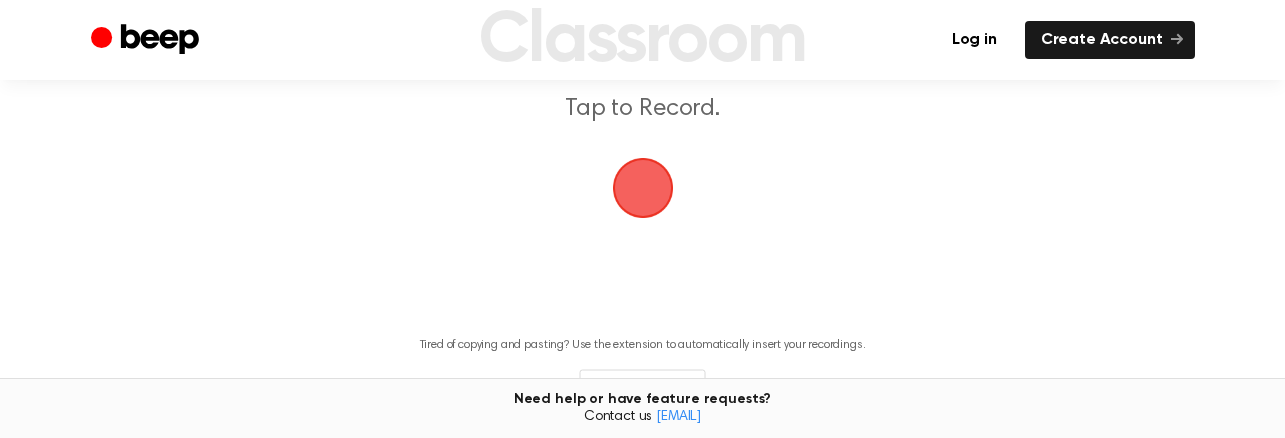 click at bounding box center (643, 188) 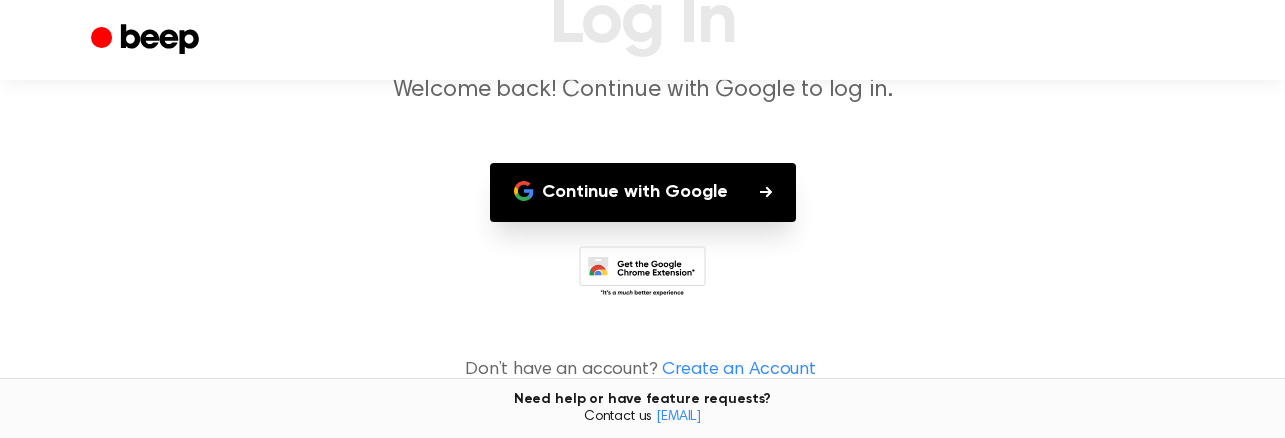 scroll, scrollTop: 178, scrollLeft: 0, axis: vertical 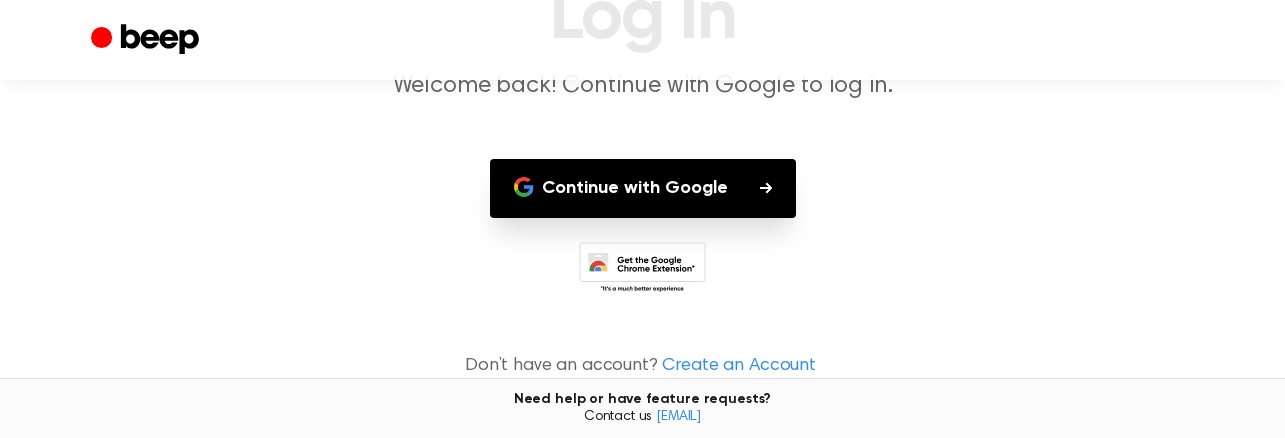 click on "Continue with Google" at bounding box center (643, 188) 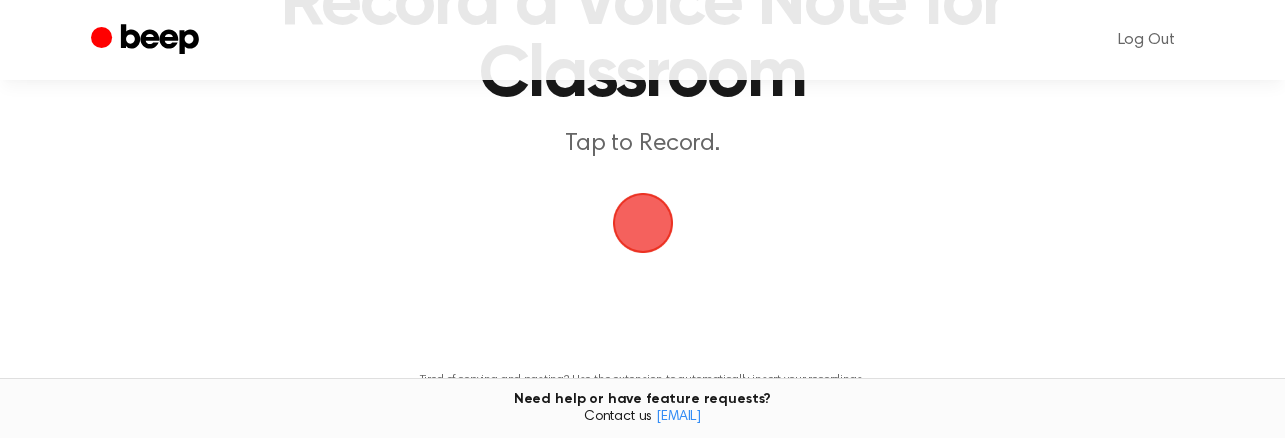 scroll, scrollTop: 208, scrollLeft: 0, axis: vertical 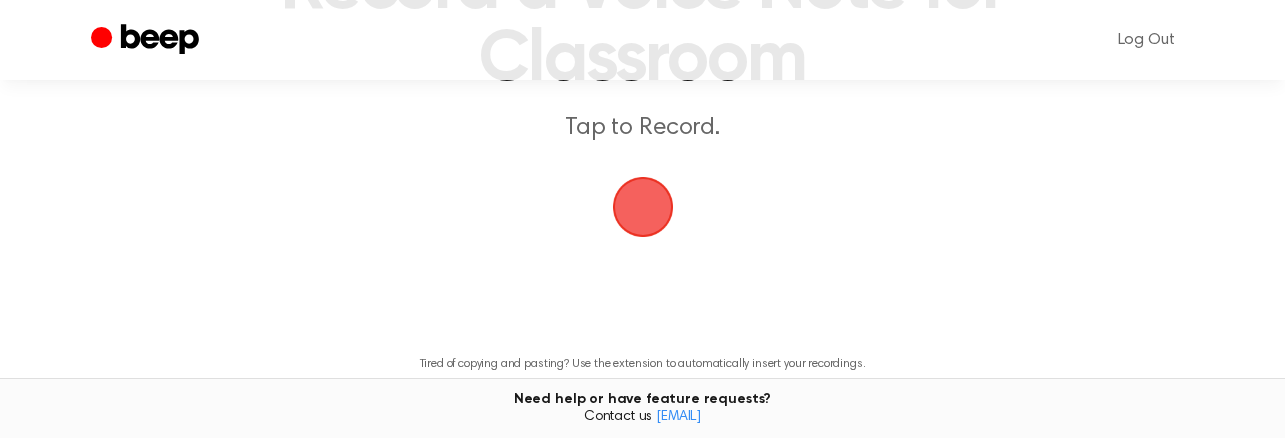 click at bounding box center (643, 207) 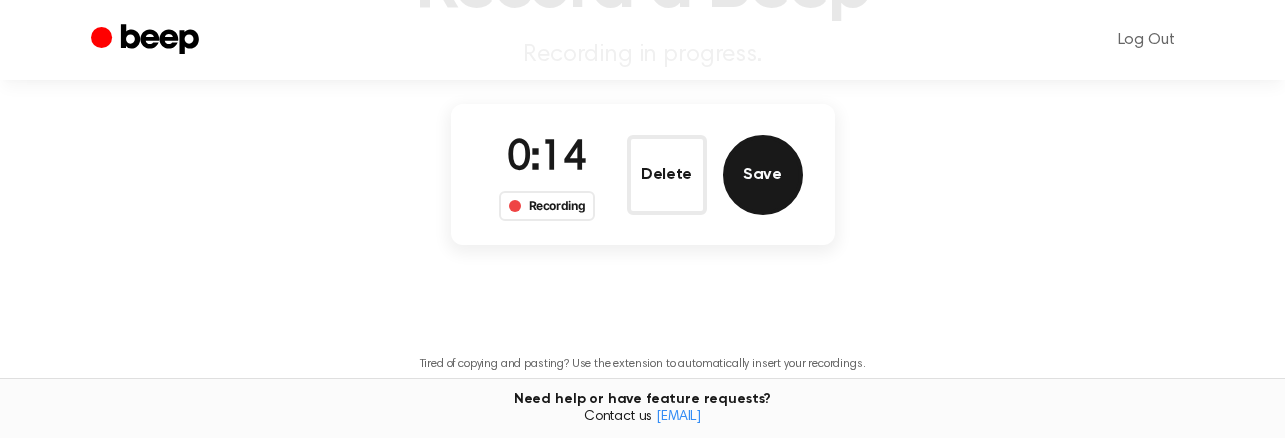 click on "Save" at bounding box center [763, 175] 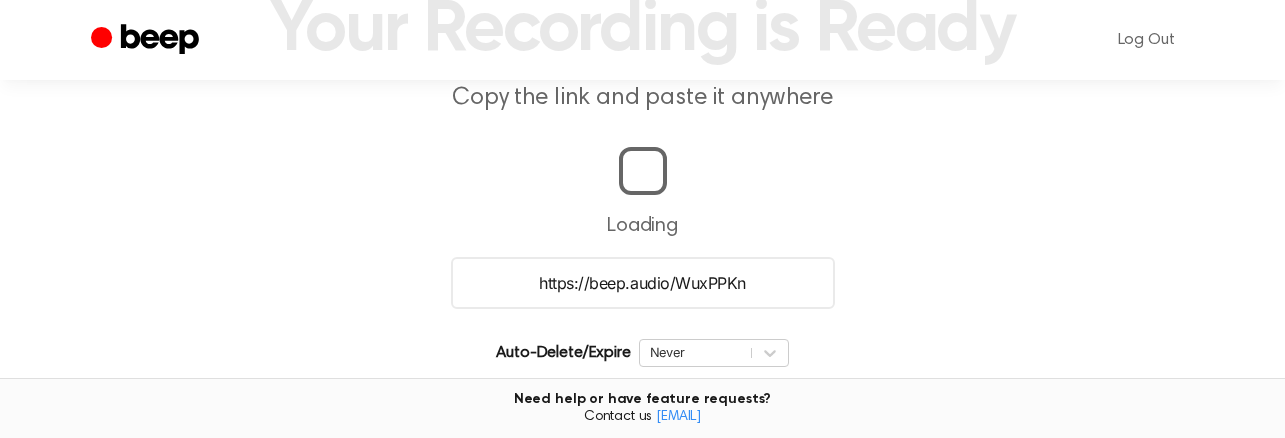 scroll, scrollTop: 460, scrollLeft: 0, axis: vertical 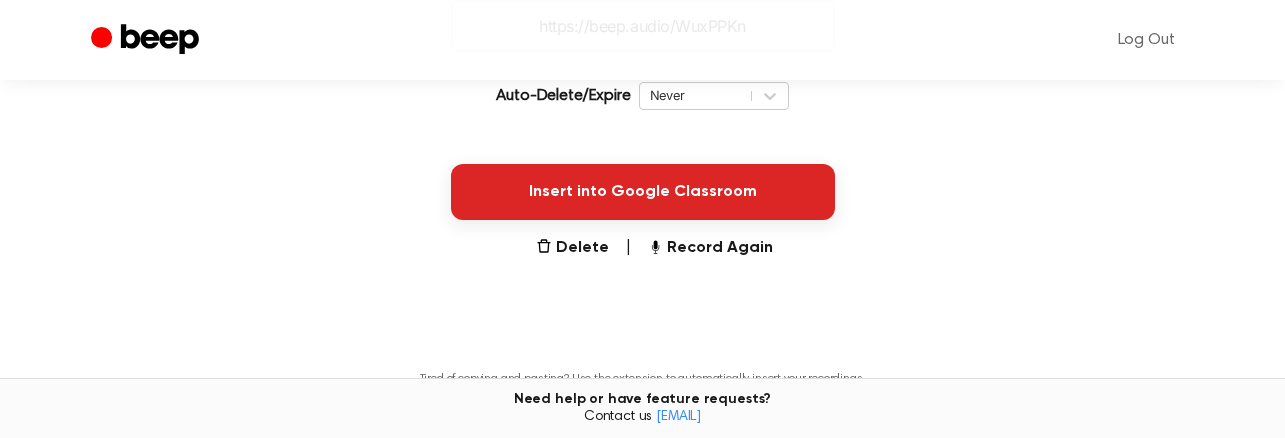 click on "Insert into Google Classroom" at bounding box center [643, 192] 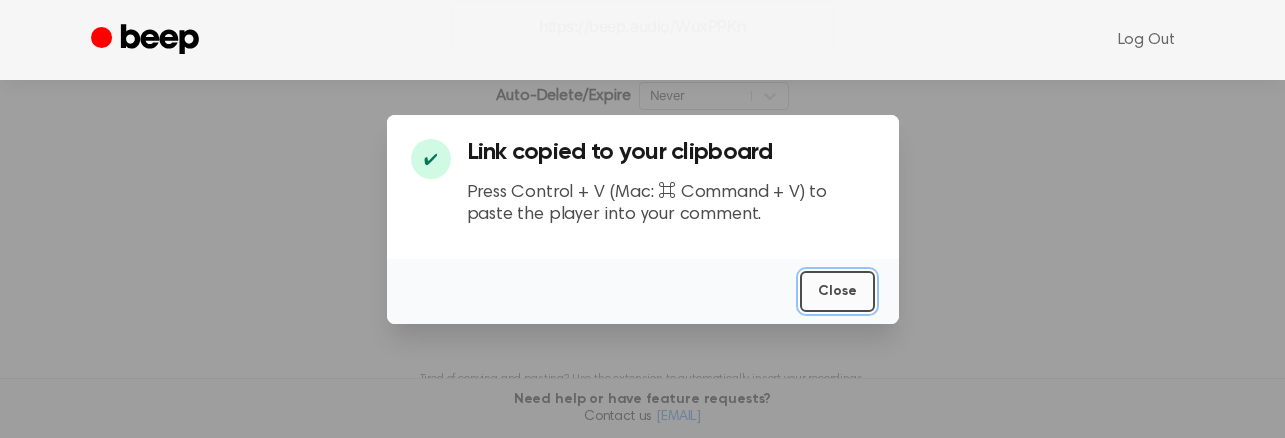 click on "Close" at bounding box center [837, 291] 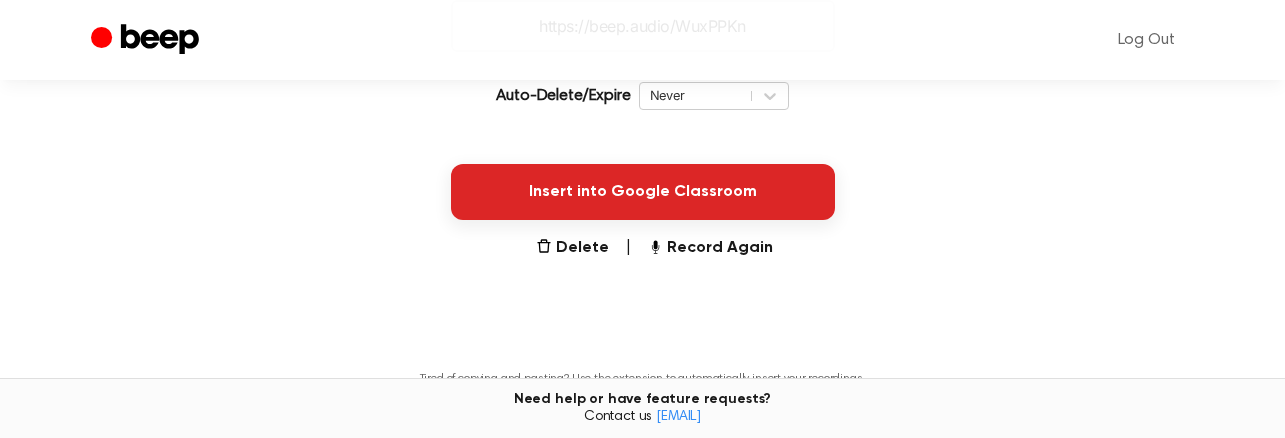 click on "Insert into Google Classroom" at bounding box center [643, 192] 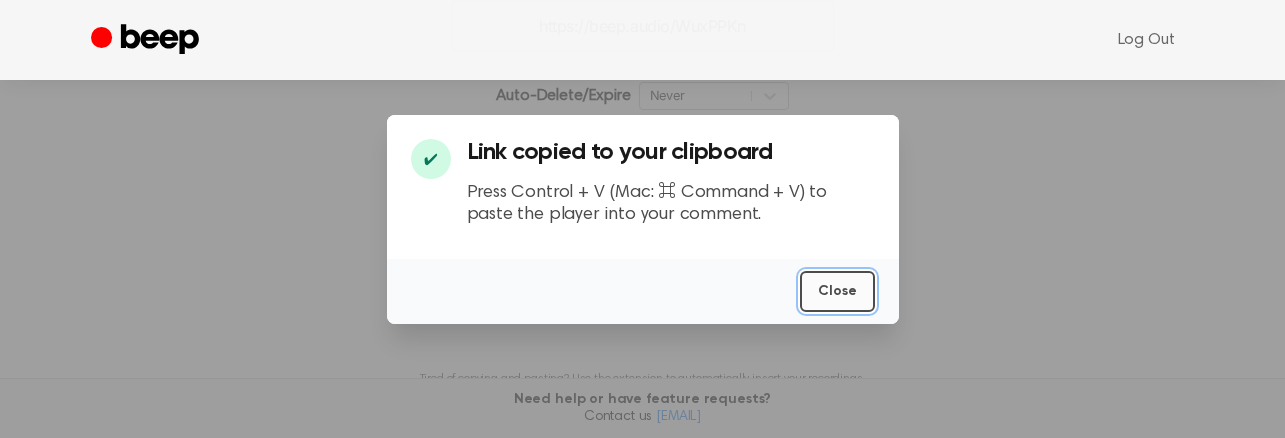 click on "Close" at bounding box center [837, 291] 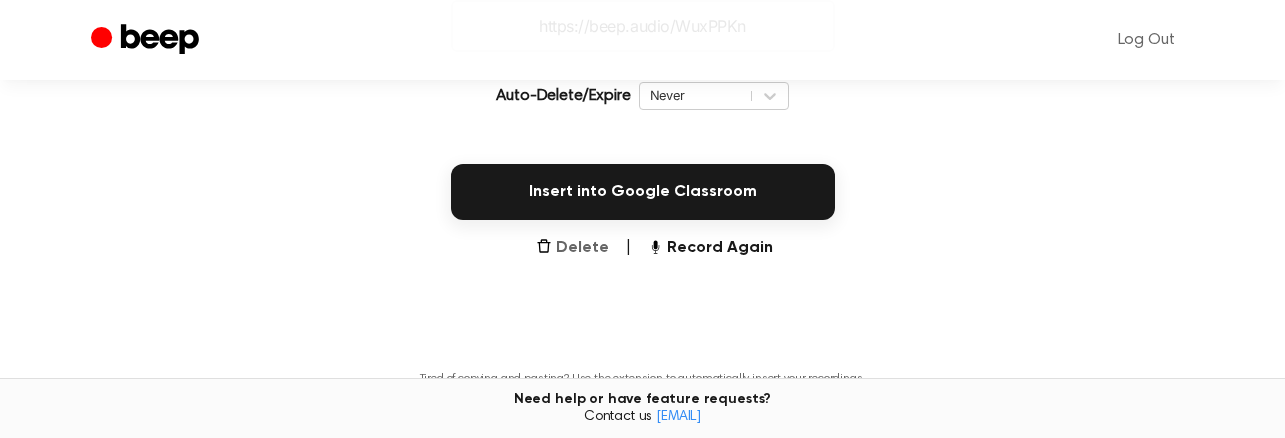 click on "Delete" at bounding box center (572, 248) 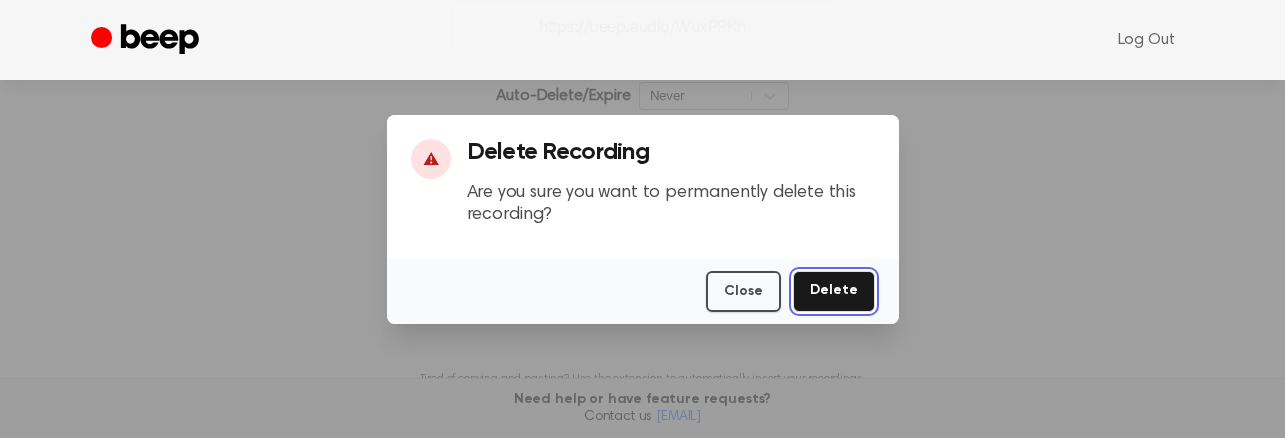 click on "Delete" at bounding box center (834, 291) 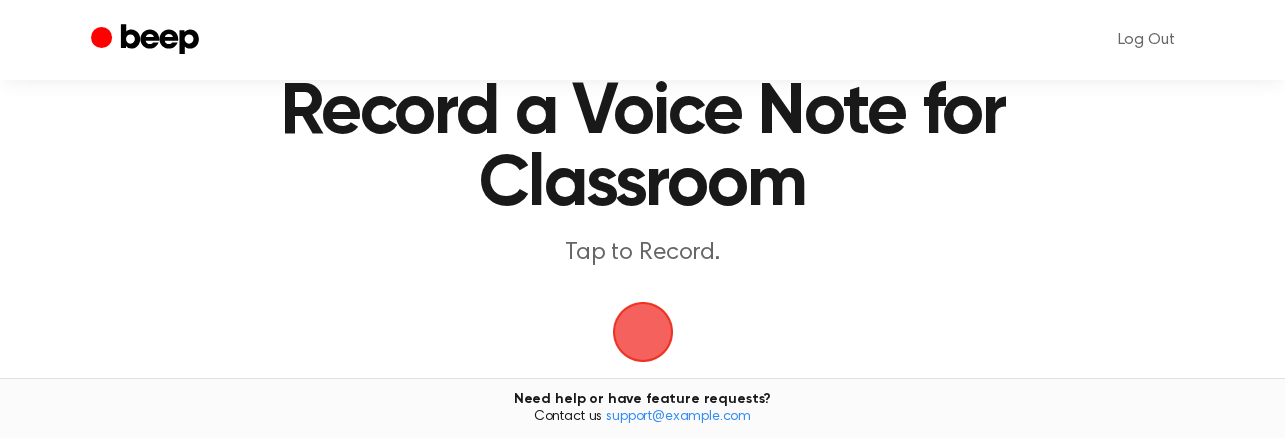scroll, scrollTop: 135, scrollLeft: 0, axis: vertical 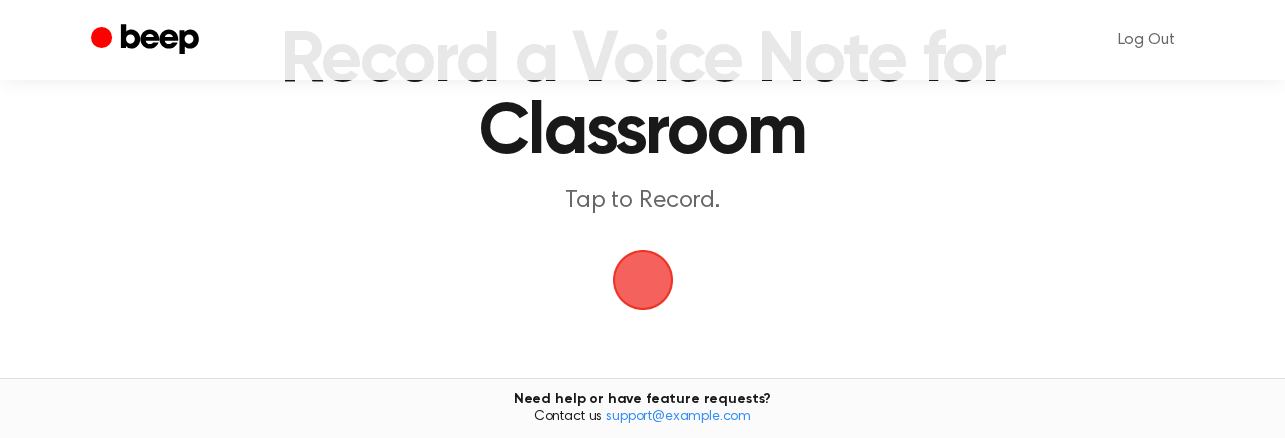 click at bounding box center (642, 280) 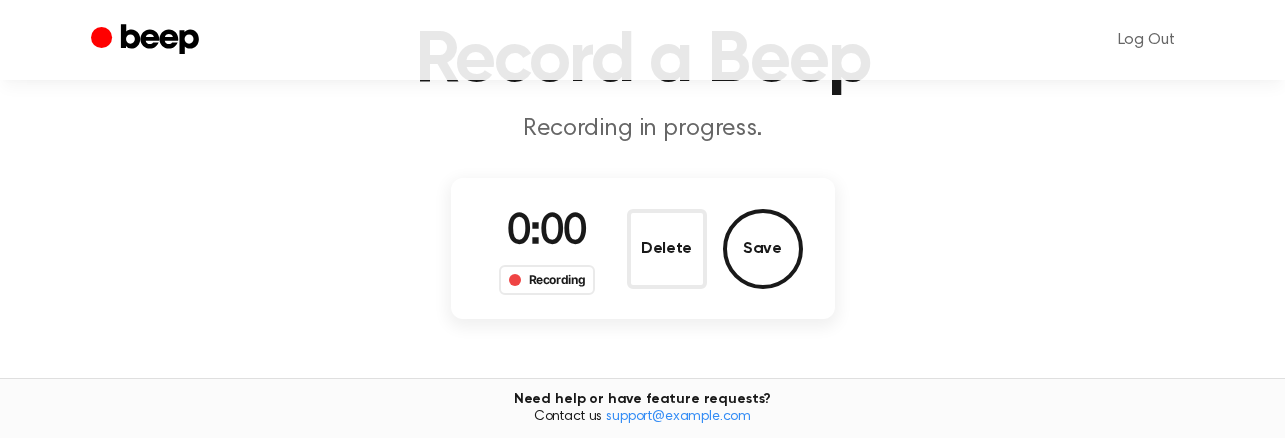 scroll, scrollTop: 136, scrollLeft: 0, axis: vertical 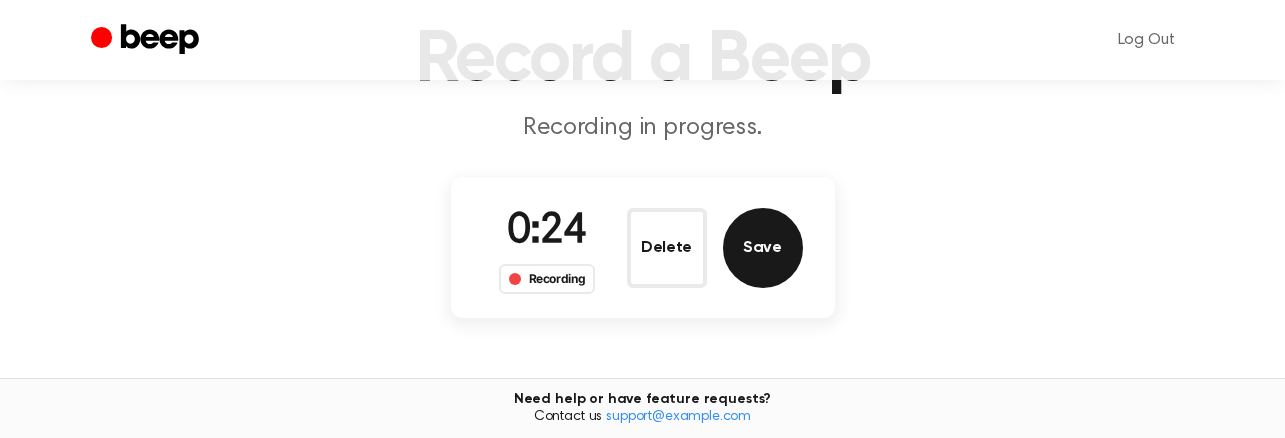click on "Save" at bounding box center (763, 248) 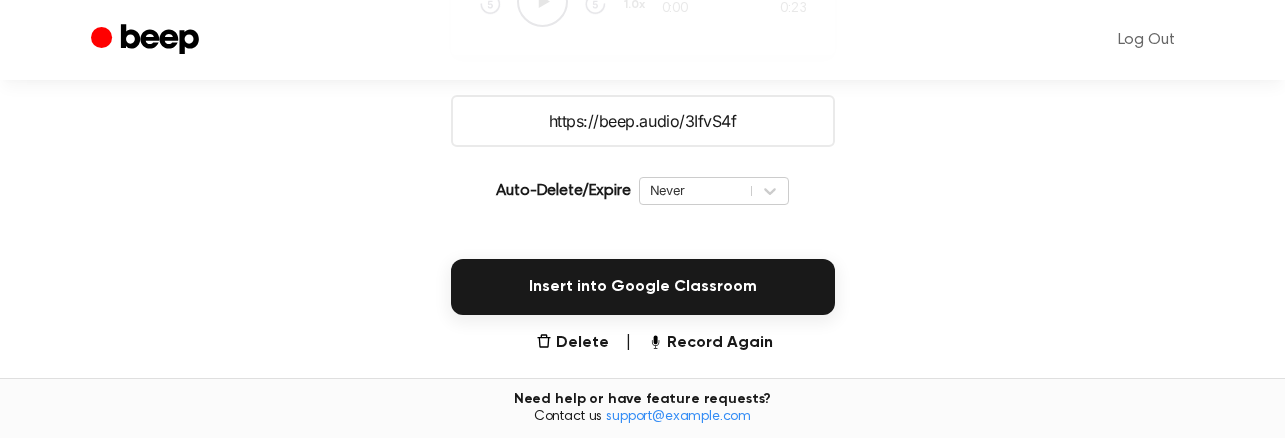 scroll, scrollTop: 402, scrollLeft: 0, axis: vertical 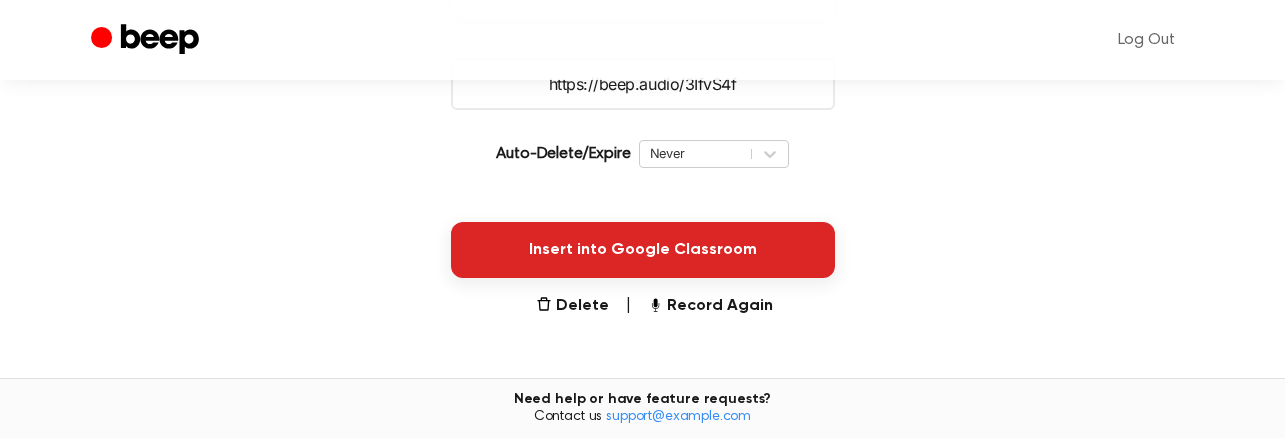 click on "Insert into Google Classroom" at bounding box center (643, 250) 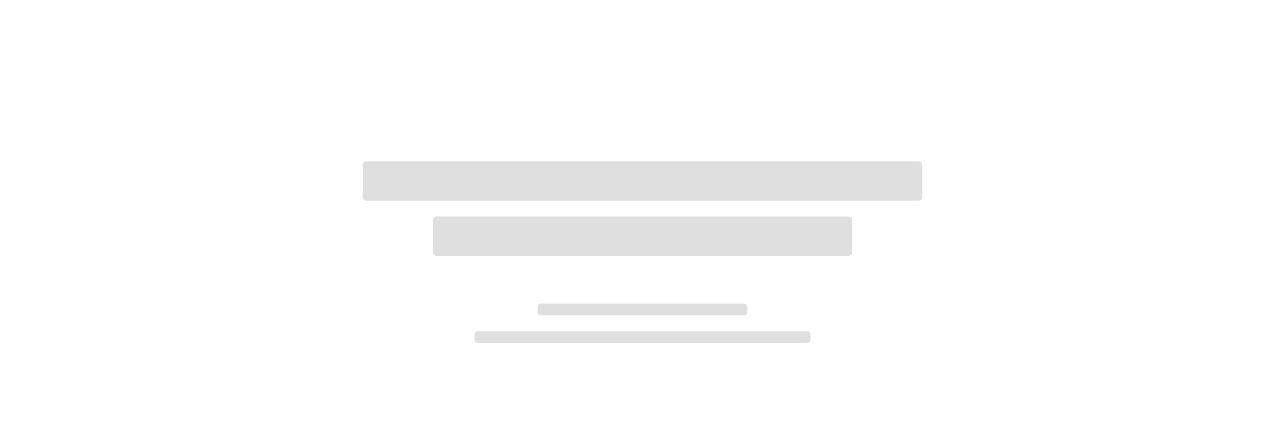scroll, scrollTop: 0, scrollLeft: 0, axis: both 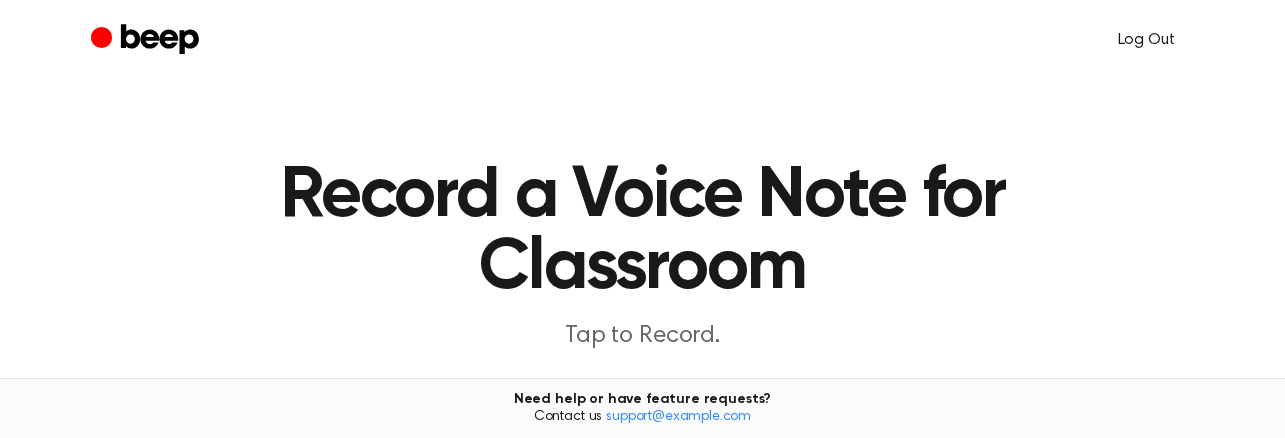 click on "Log Out" at bounding box center (1146, 40) 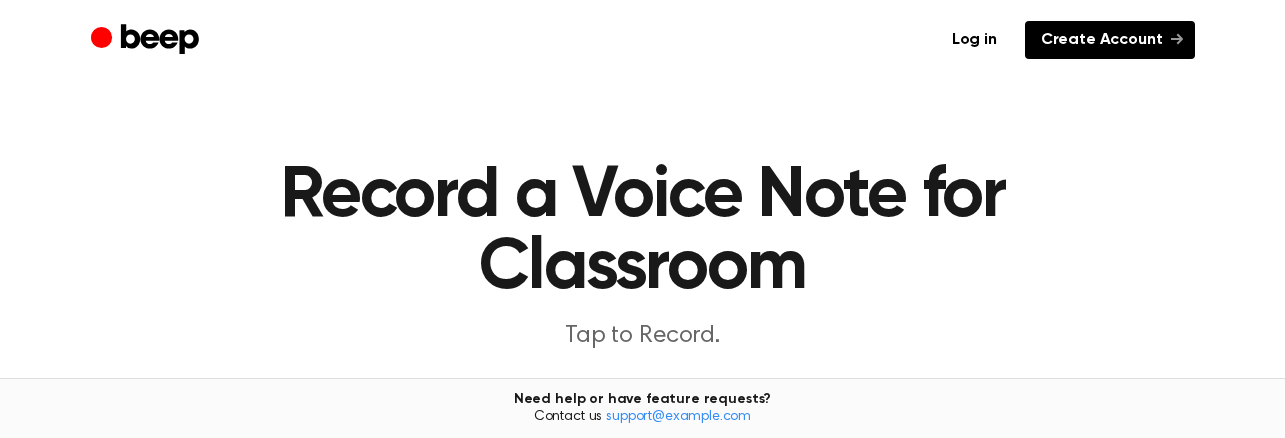 click on "Create Account" at bounding box center [1110, 40] 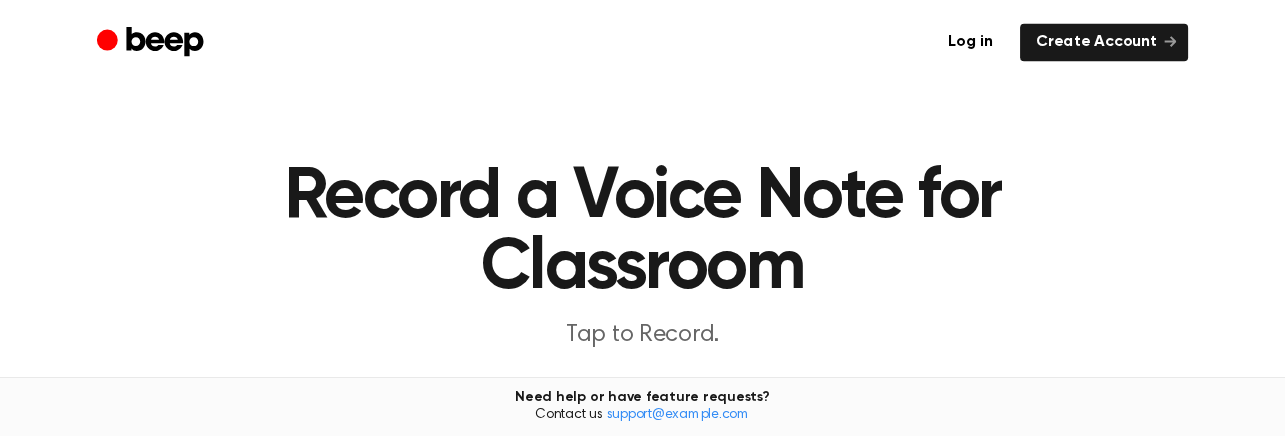 scroll, scrollTop: 0, scrollLeft: 0, axis: both 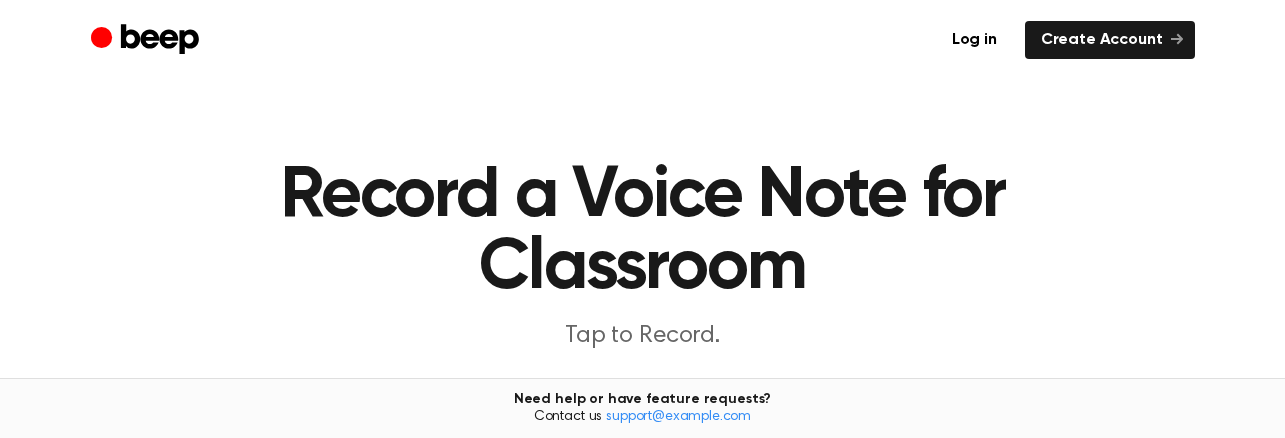 click on "Tap to Record." at bounding box center (643, 336) 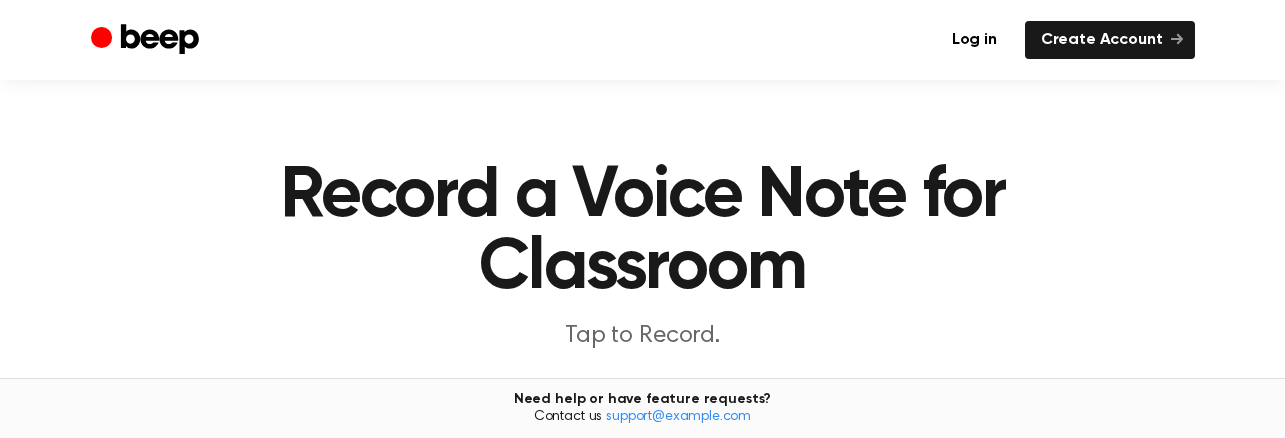 scroll, scrollTop: 13, scrollLeft: 0, axis: vertical 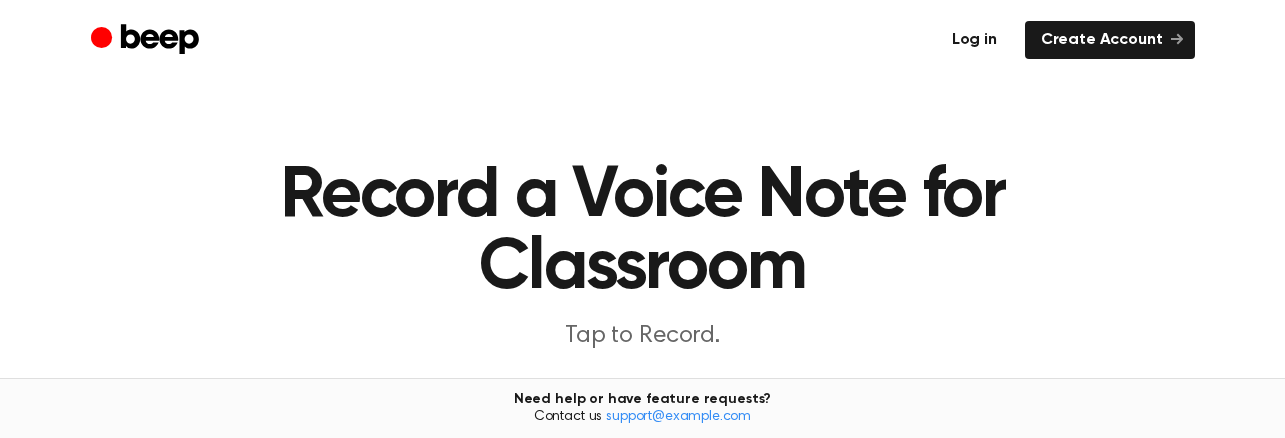 click on "Log in" at bounding box center (974, 40) 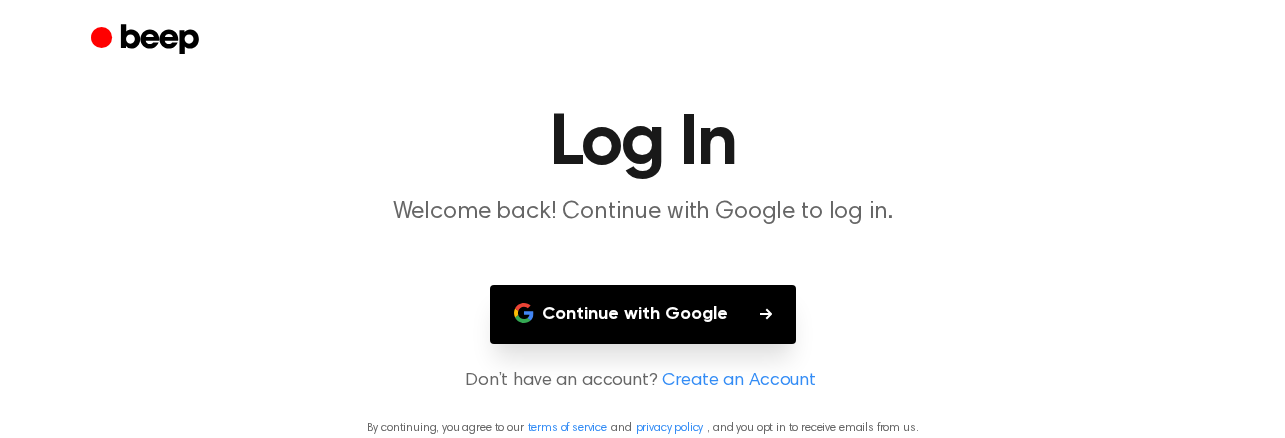 scroll, scrollTop: 67, scrollLeft: 0, axis: vertical 